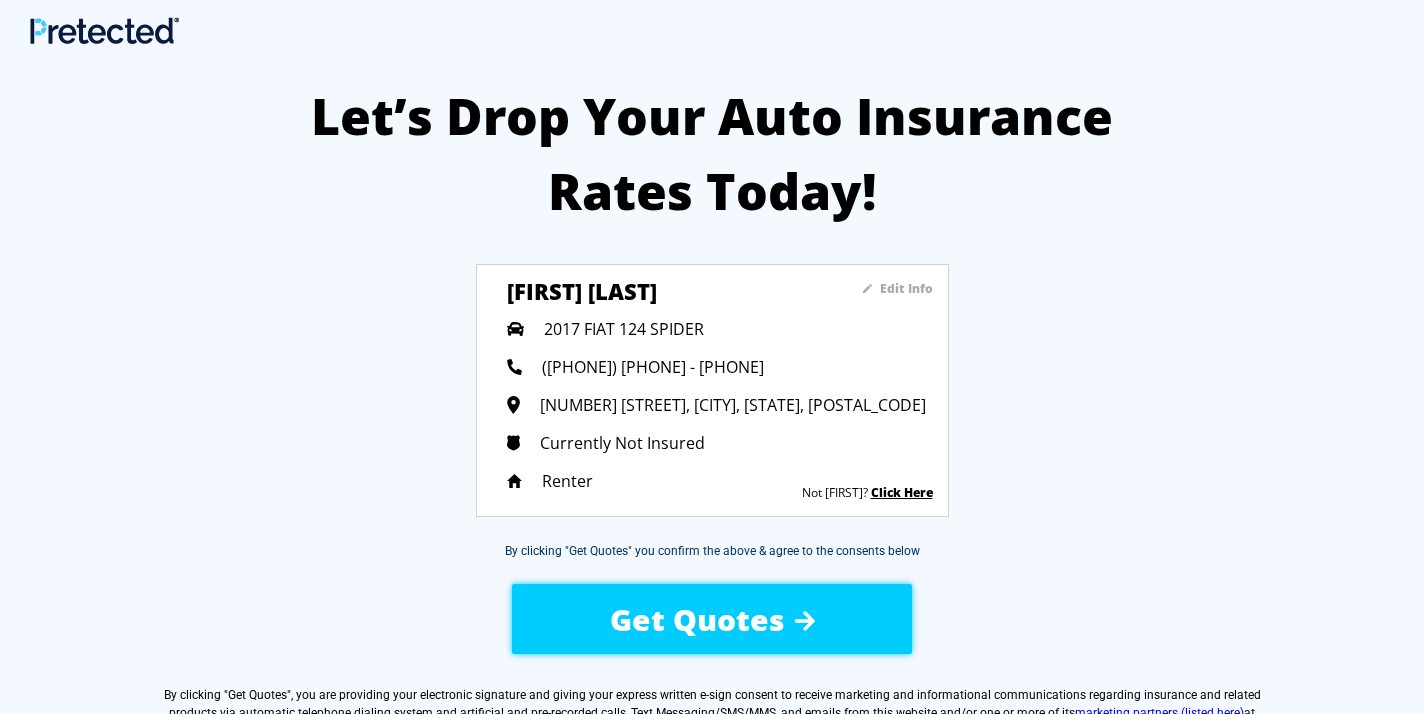 scroll, scrollTop: 0, scrollLeft: 0, axis: both 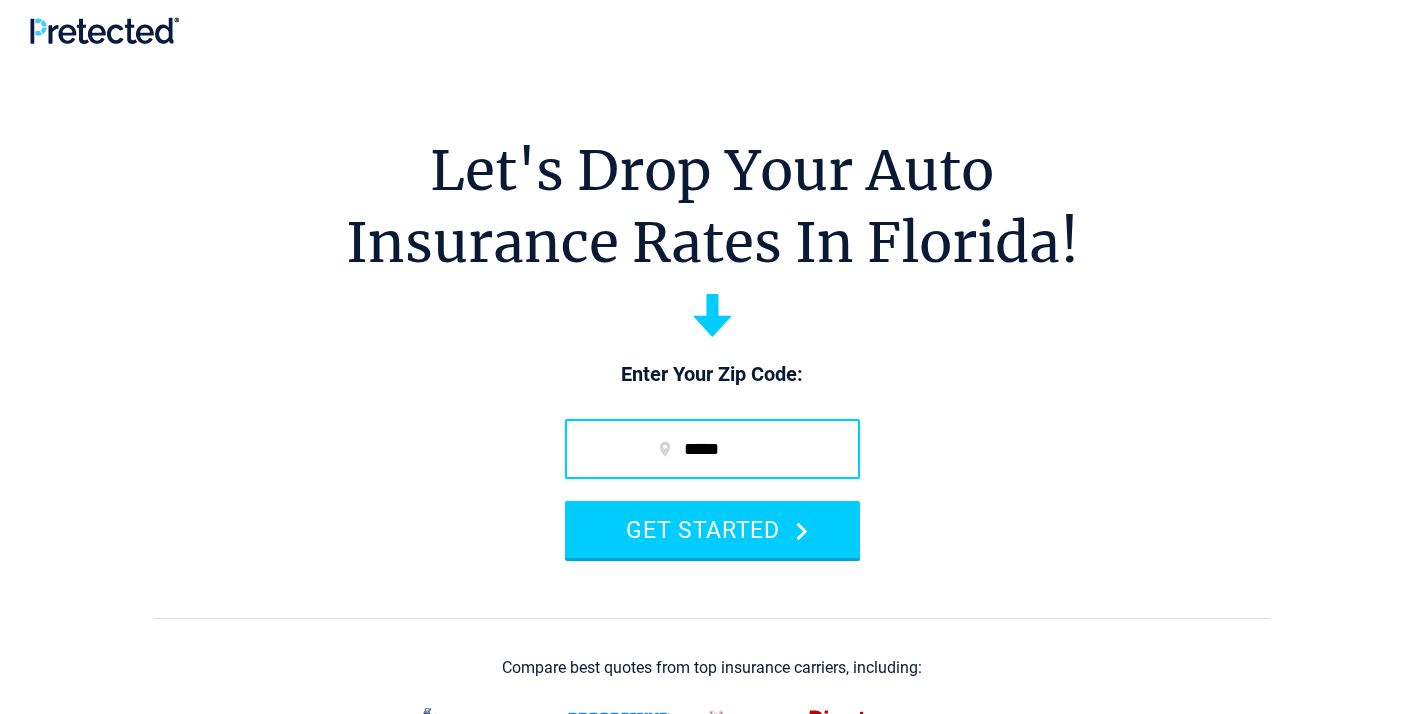 click on "*****" at bounding box center (712, 449) 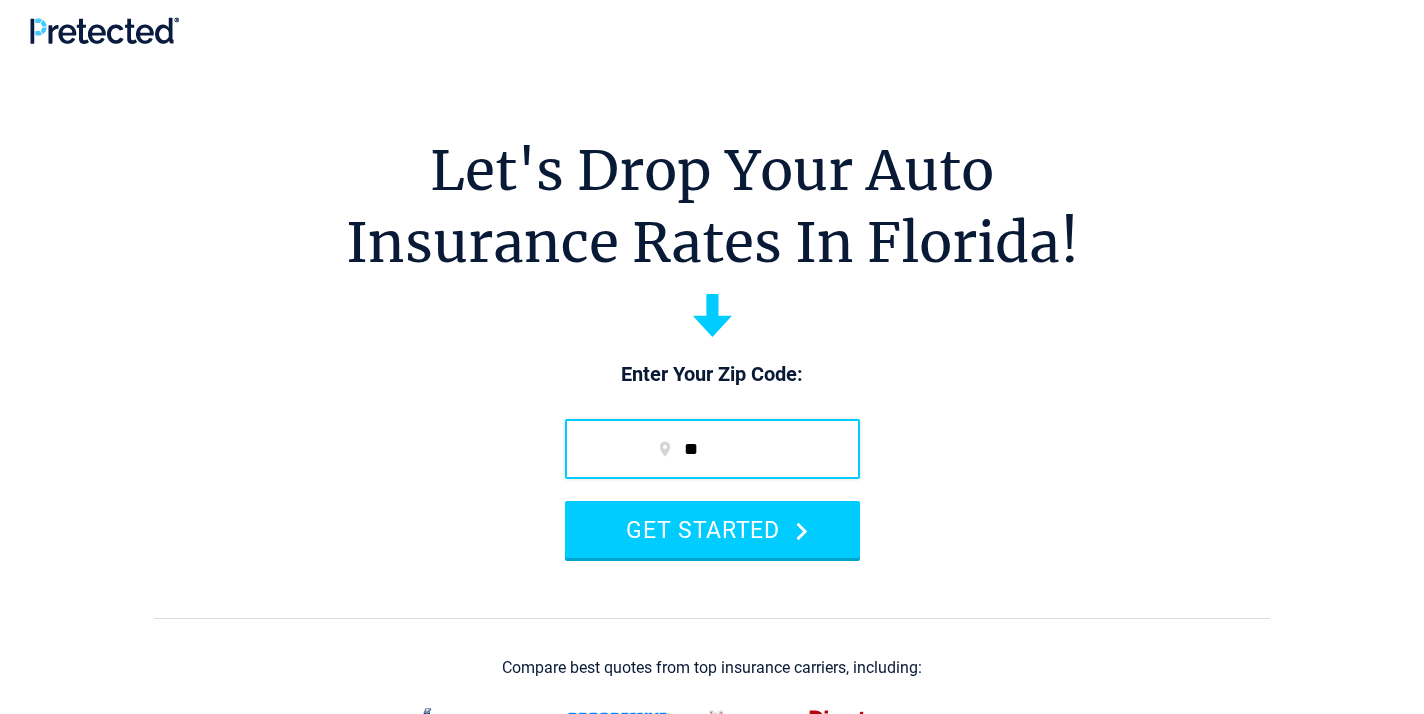 type on "*" 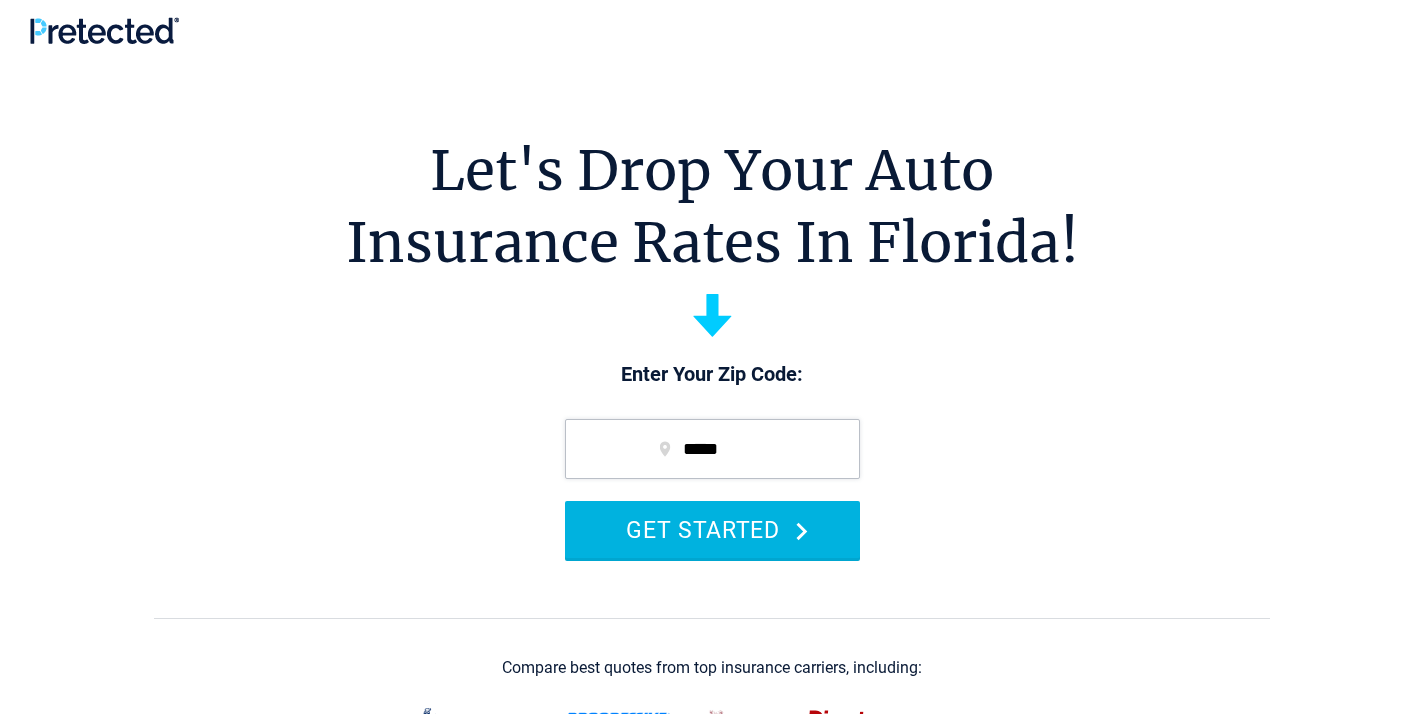 type on "*****" 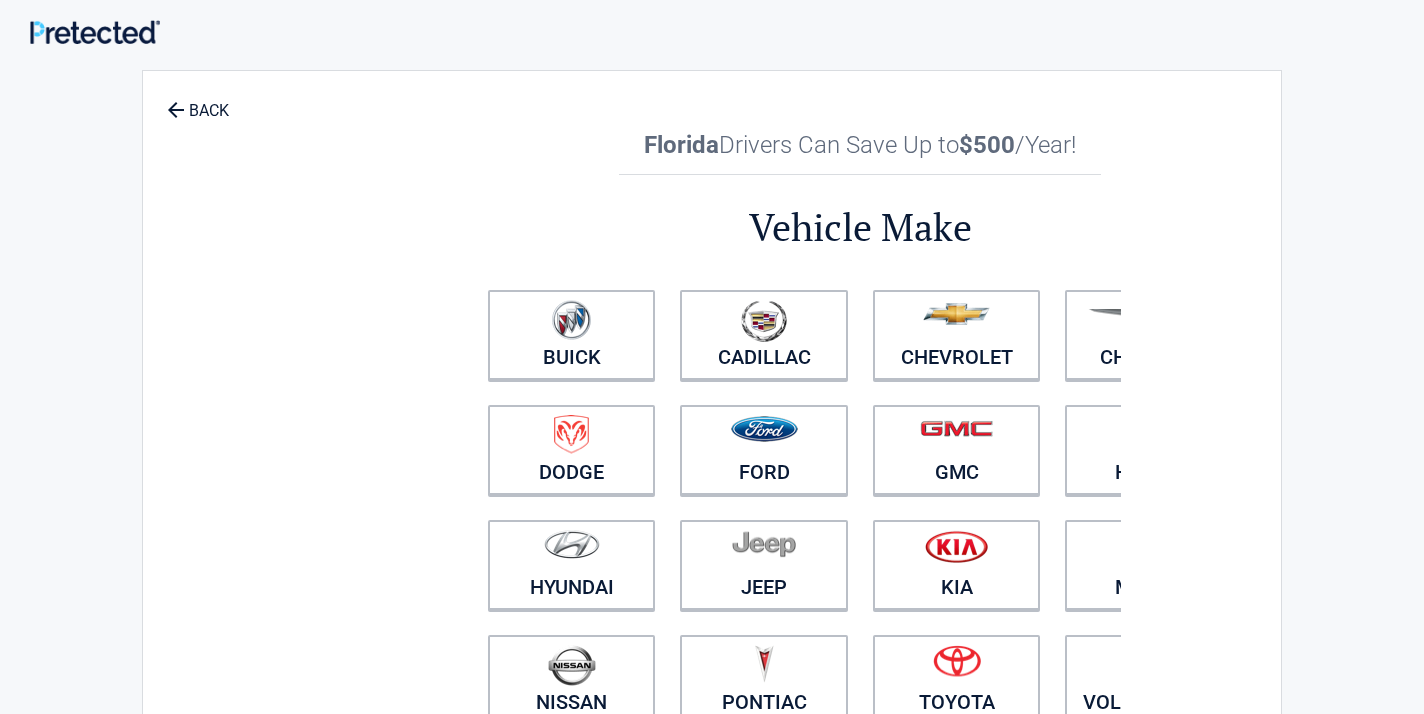 scroll, scrollTop: 0, scrollLeft: 0, axis: both 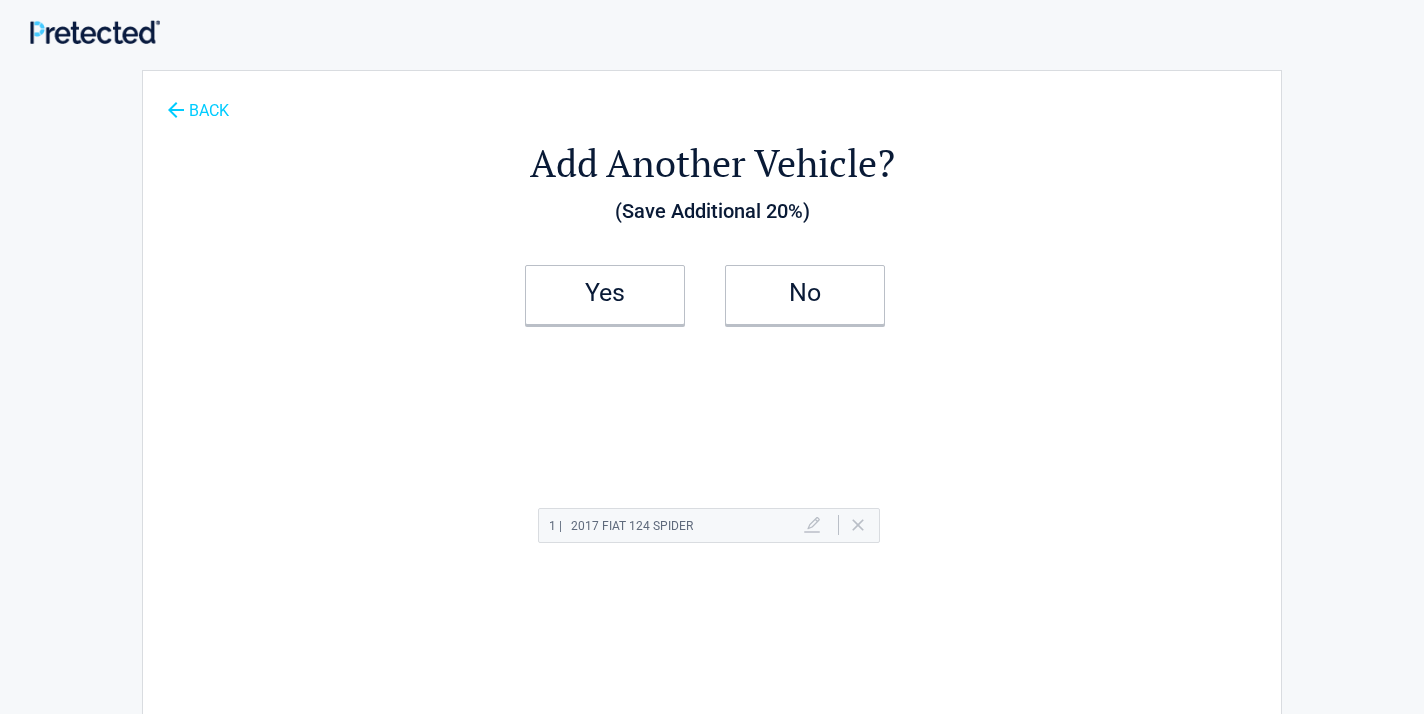 click 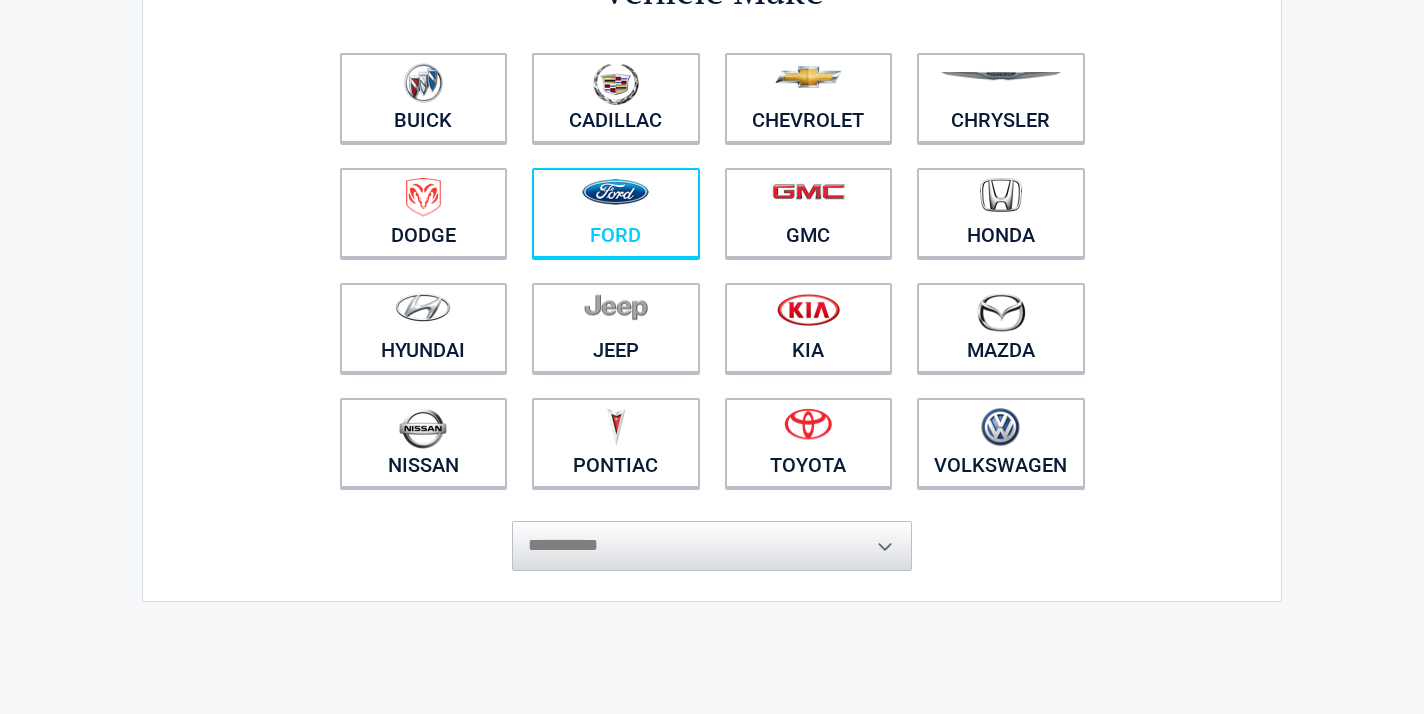 scroll, scrollTop: 223, scrollLeft: 0, axis: vertical 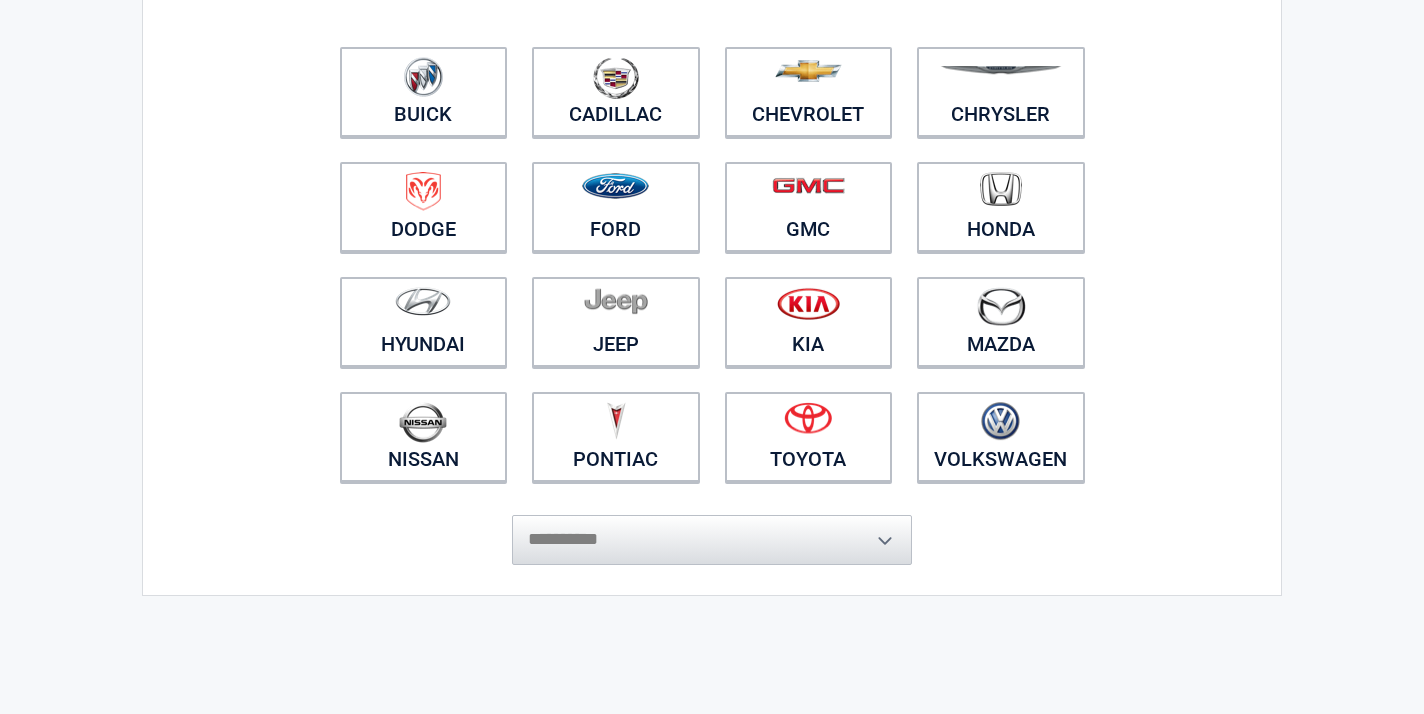 click on "**********" at bounding box center [712, 530] 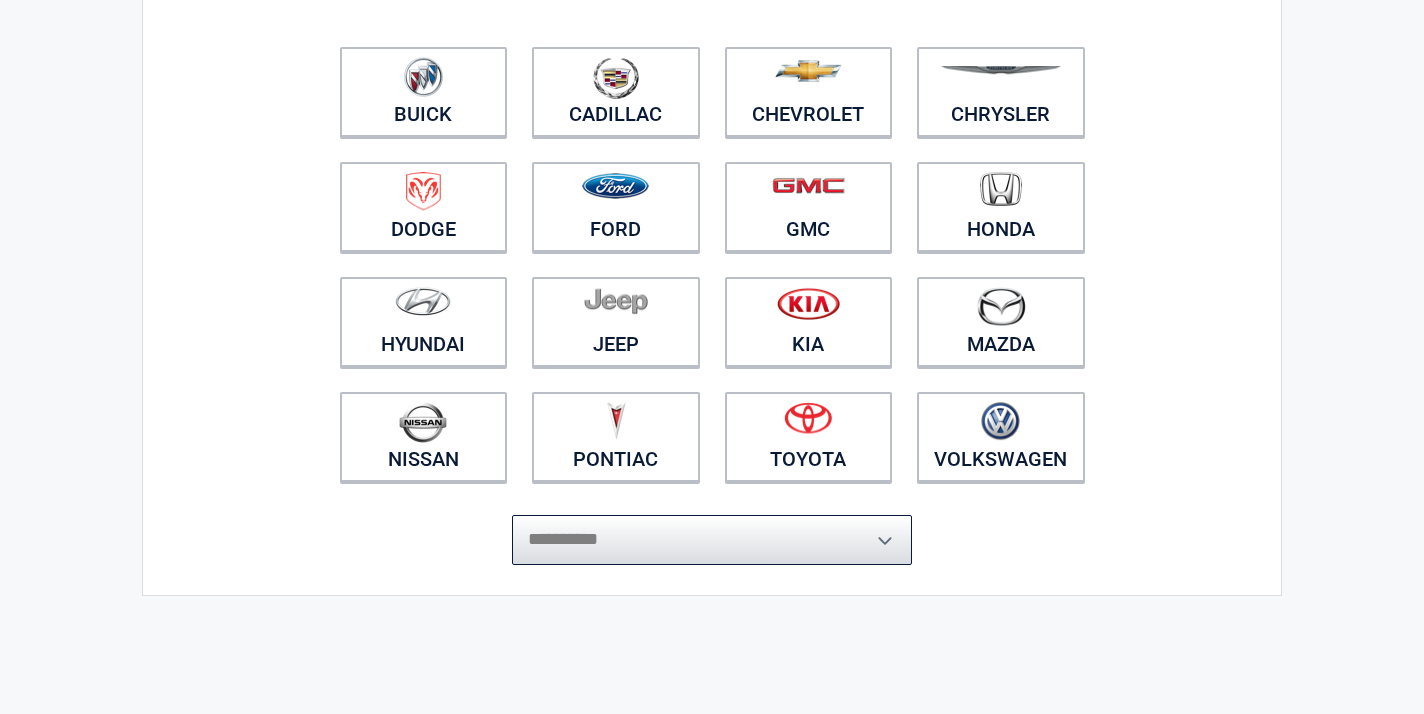 click on "**********" at bounding box center [712, 540] 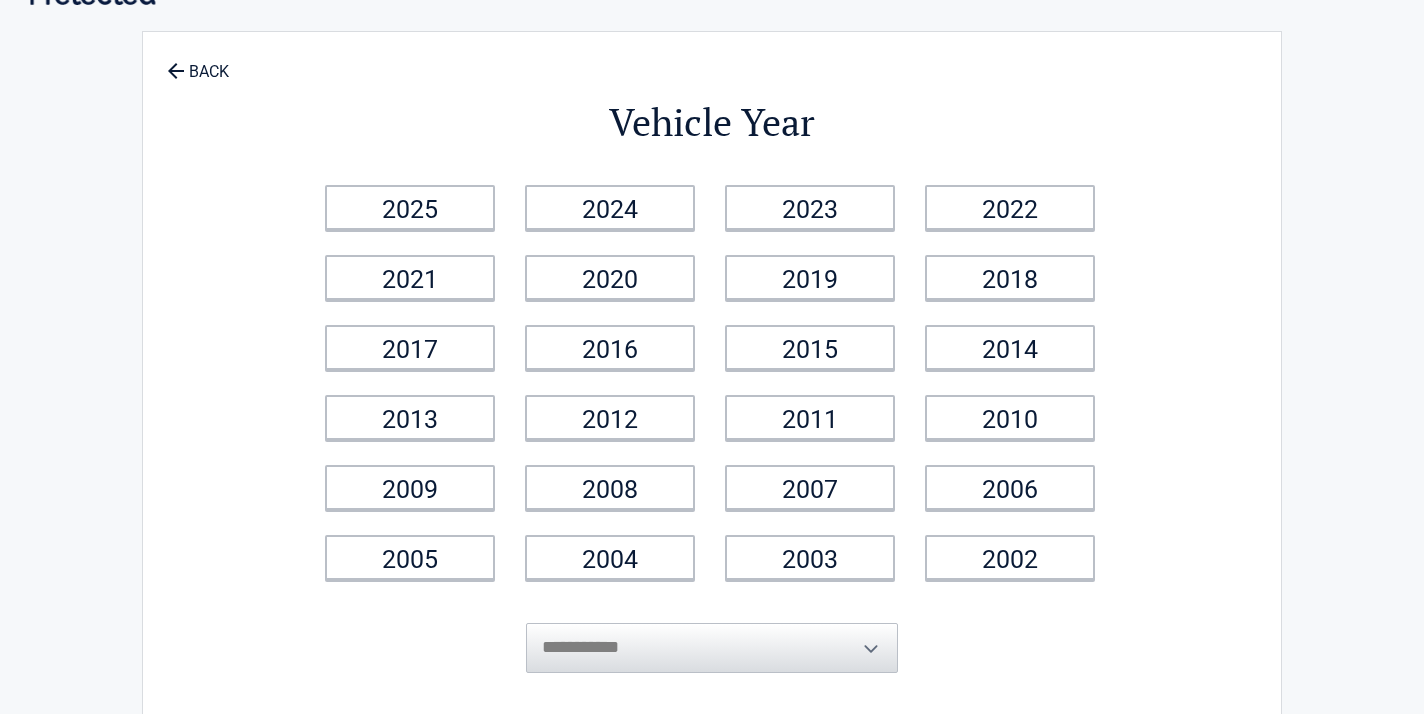 scroll, scrollTop: 0, scrollLeft: 0, axis: both 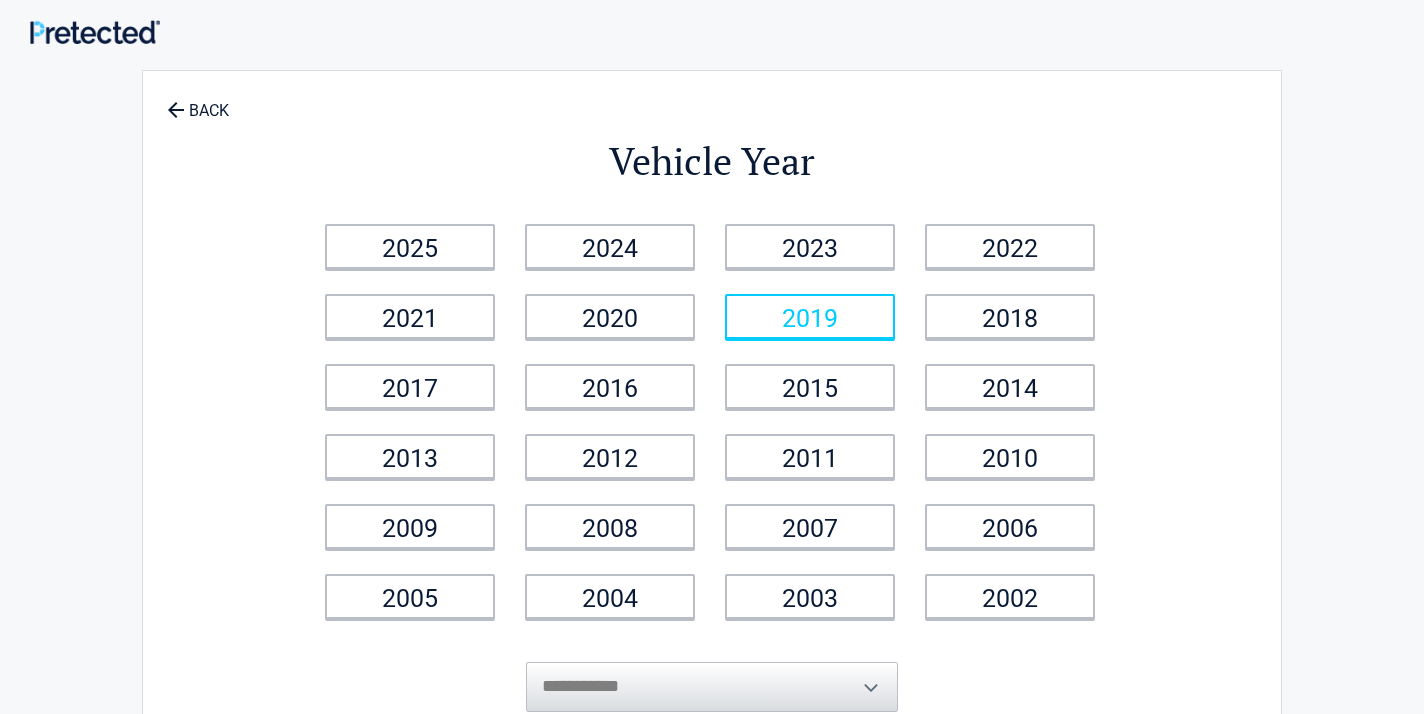 click on "2019" at bounding box center (810, 316) 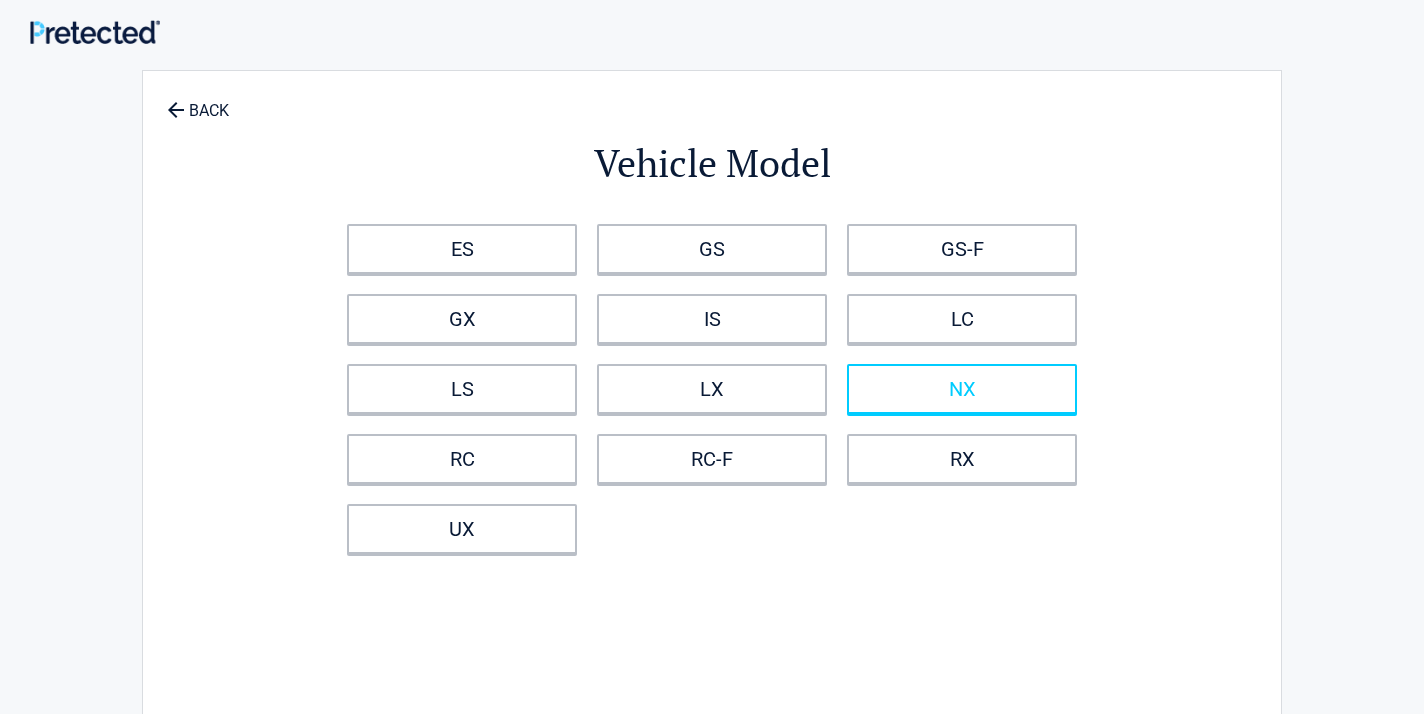 click on "NX" at bounding box center (962, 389) 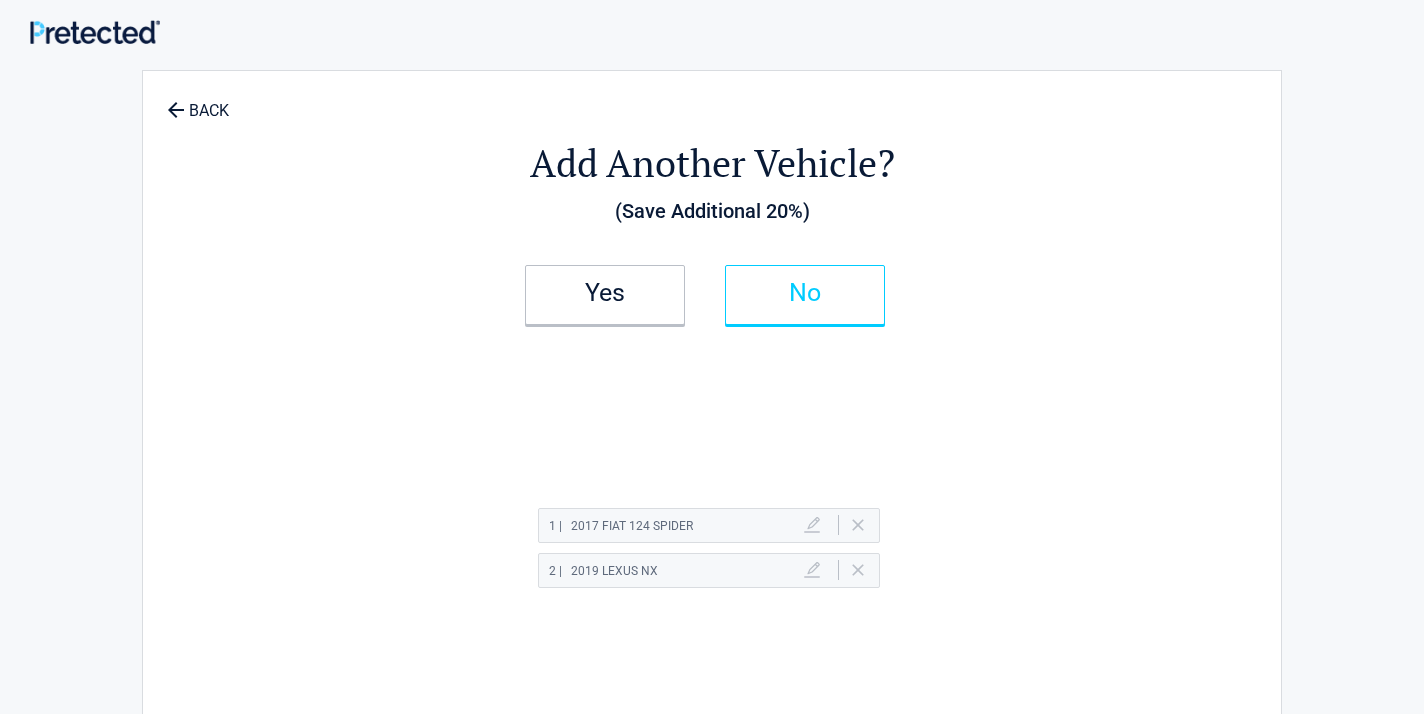 click on "No" at bounding box center [805, 295] 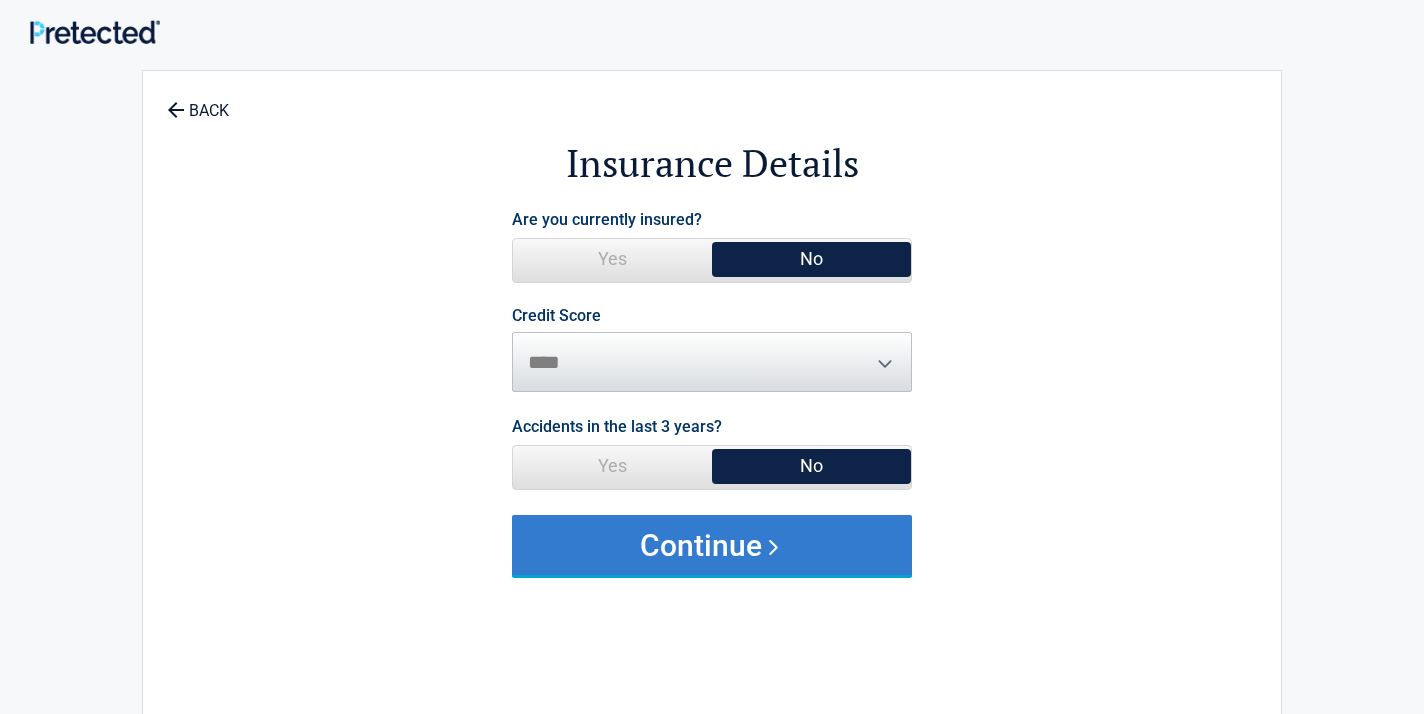 click on "Continue" at bounding box center [712, 545] 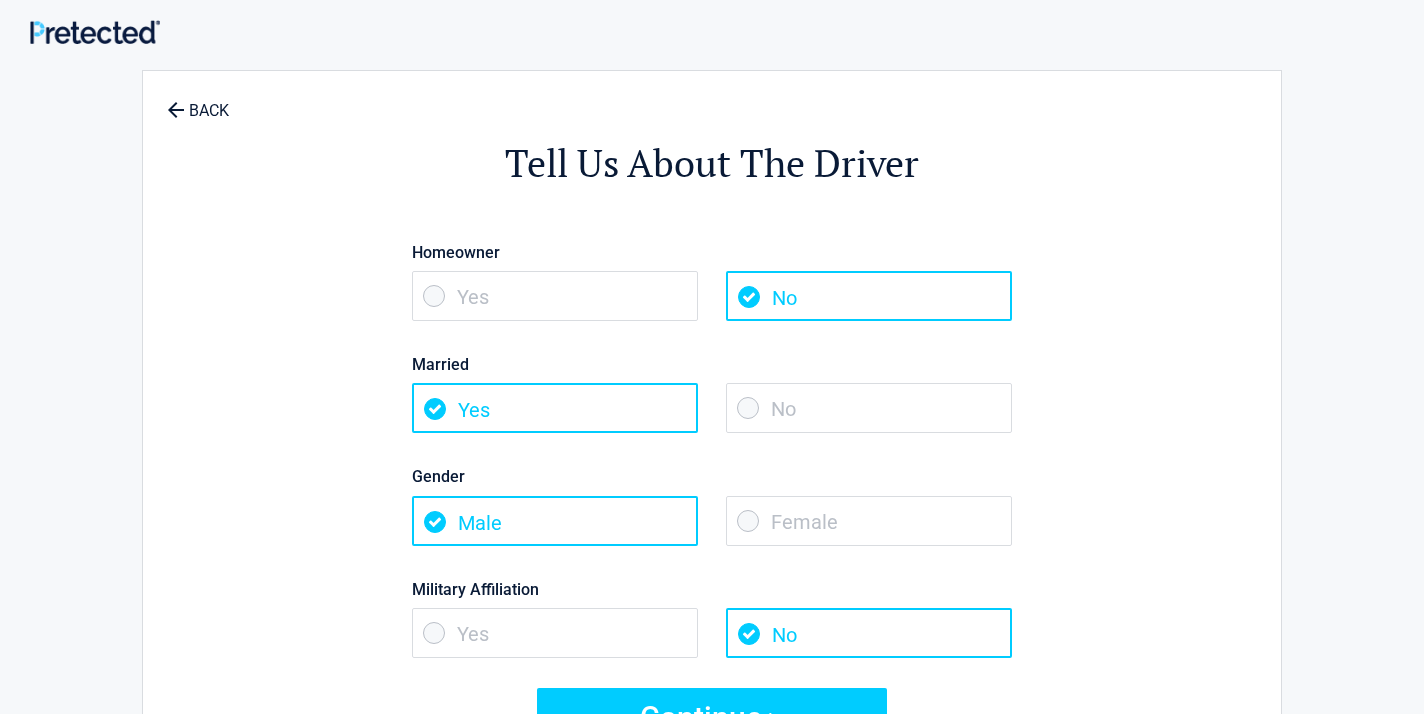 click on "No" at bounding box center (869, 408) 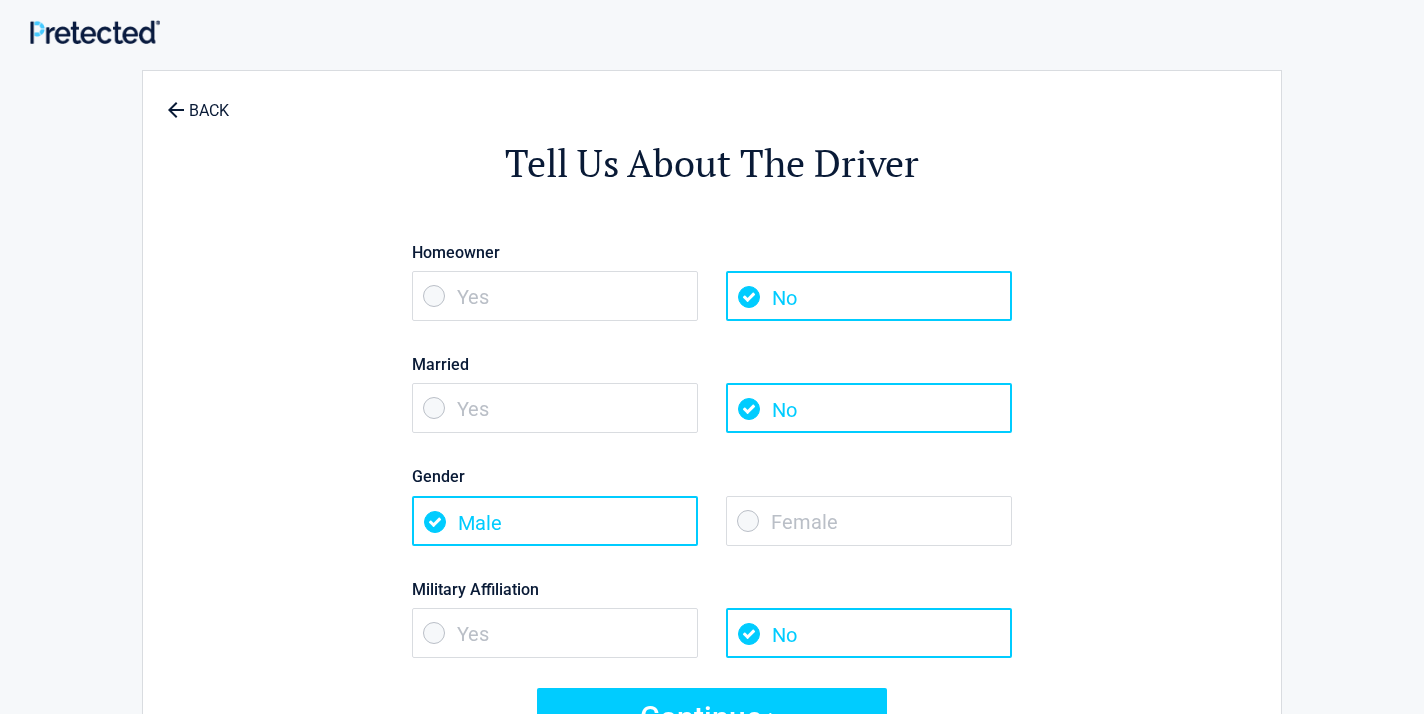 click on "Yes" at bounding box center [555, 296] 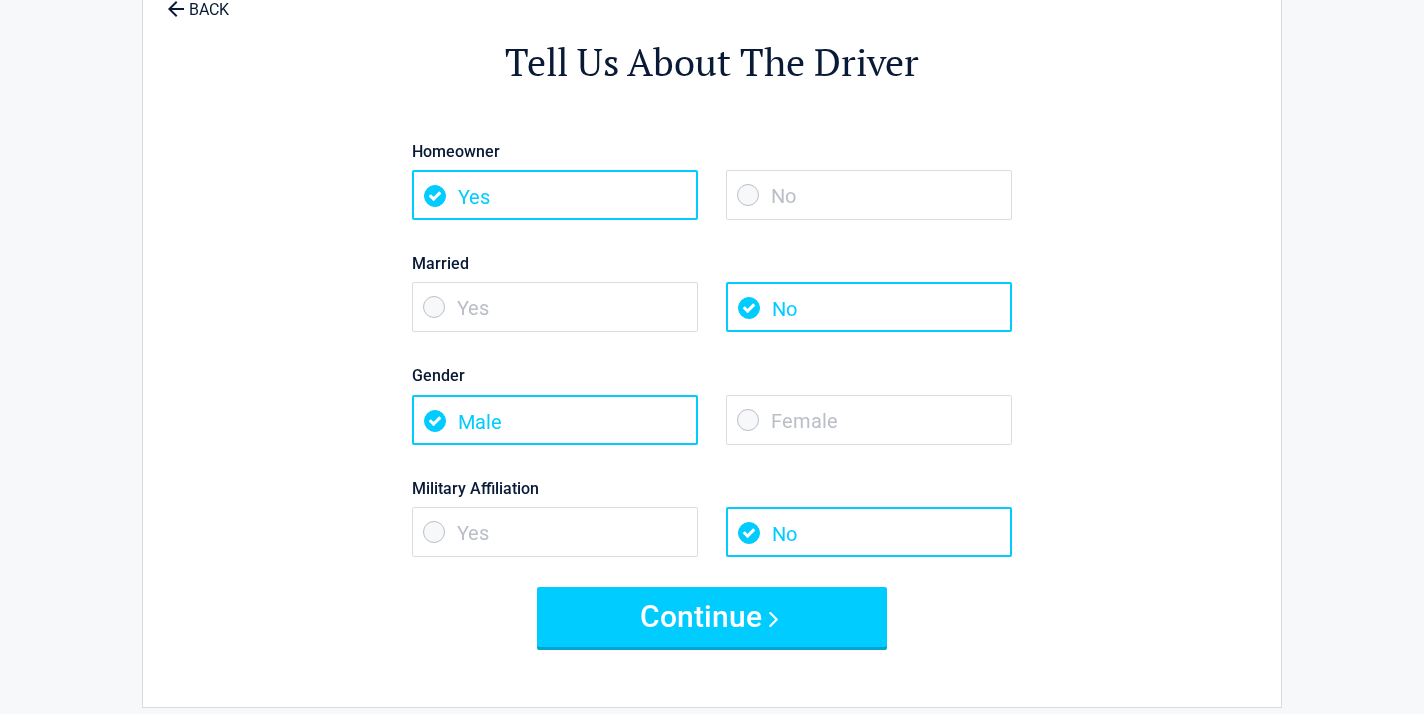 scroll, scrollTop: 112, scrollLeft: 0, axis: vertical 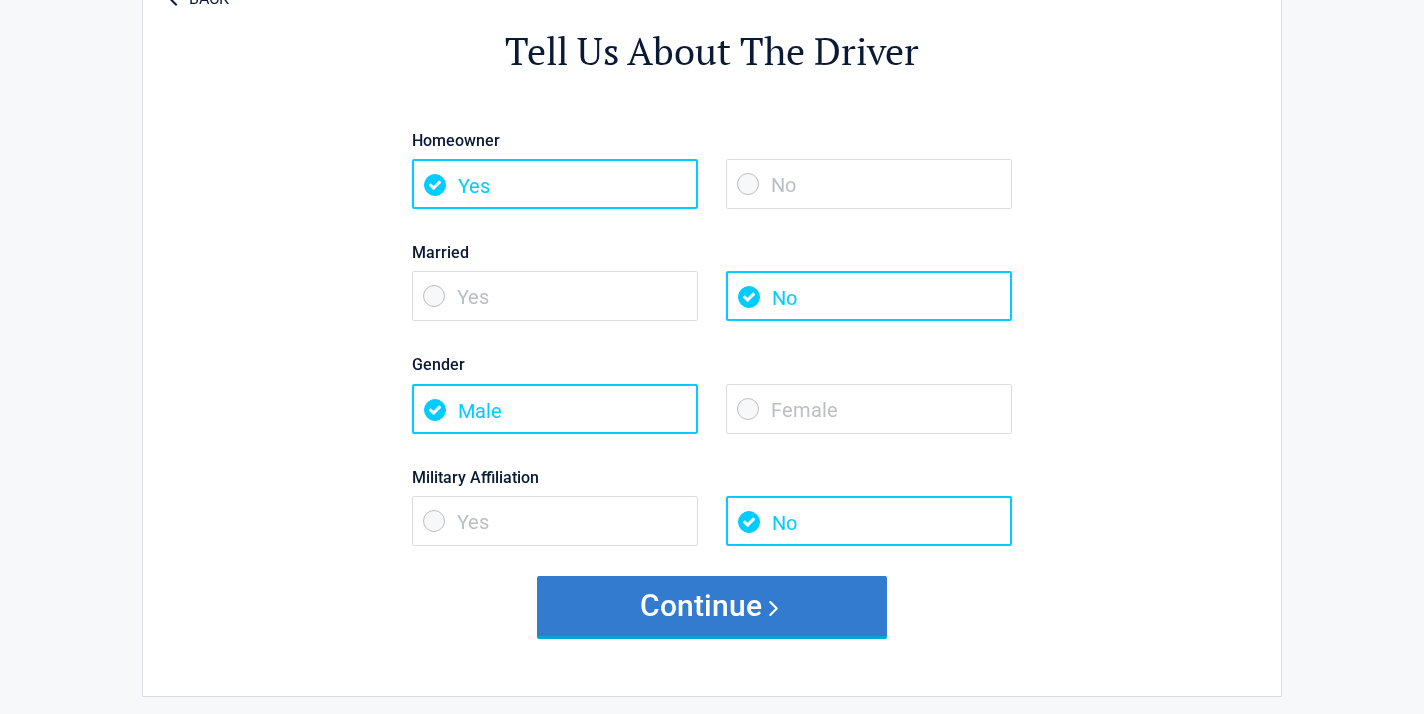 click on "Continue" at bounding box center (712, 606) 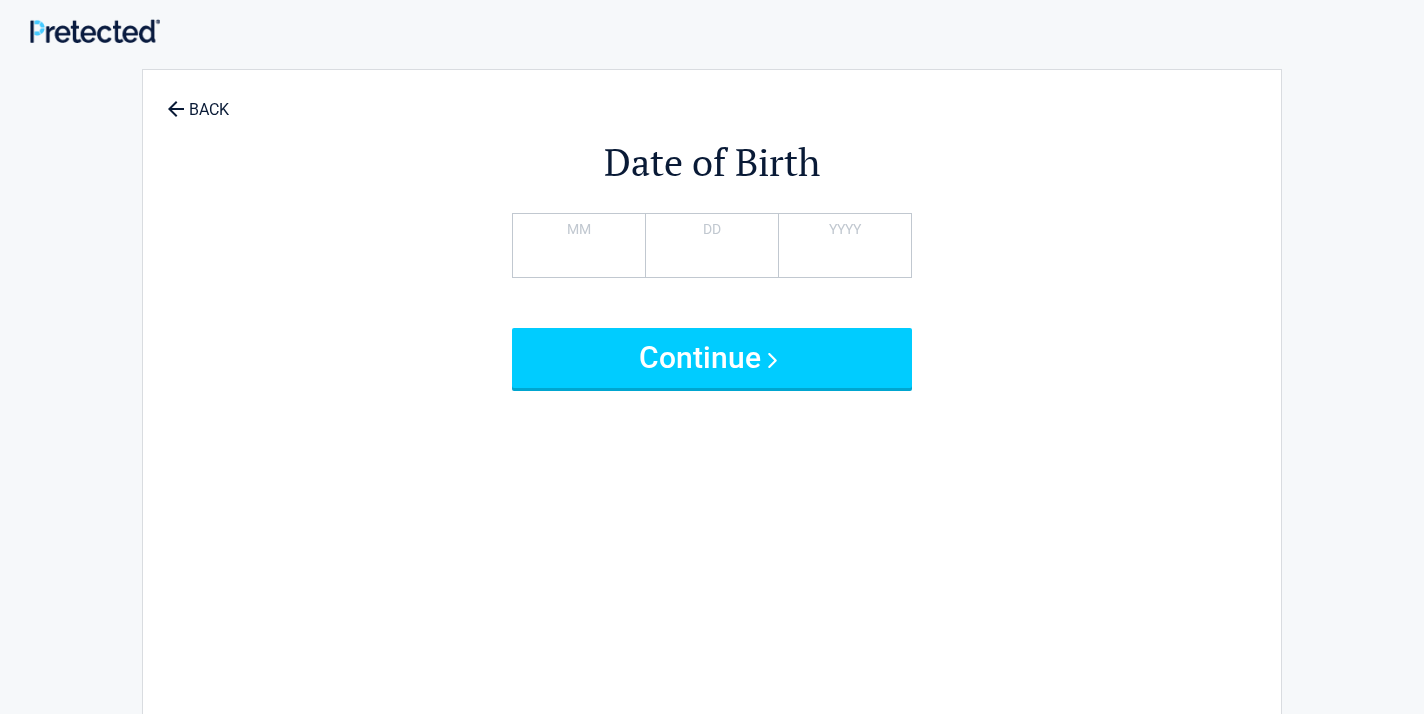 scroll, scrollTop: 0, scrollLeft: 0, axis: both 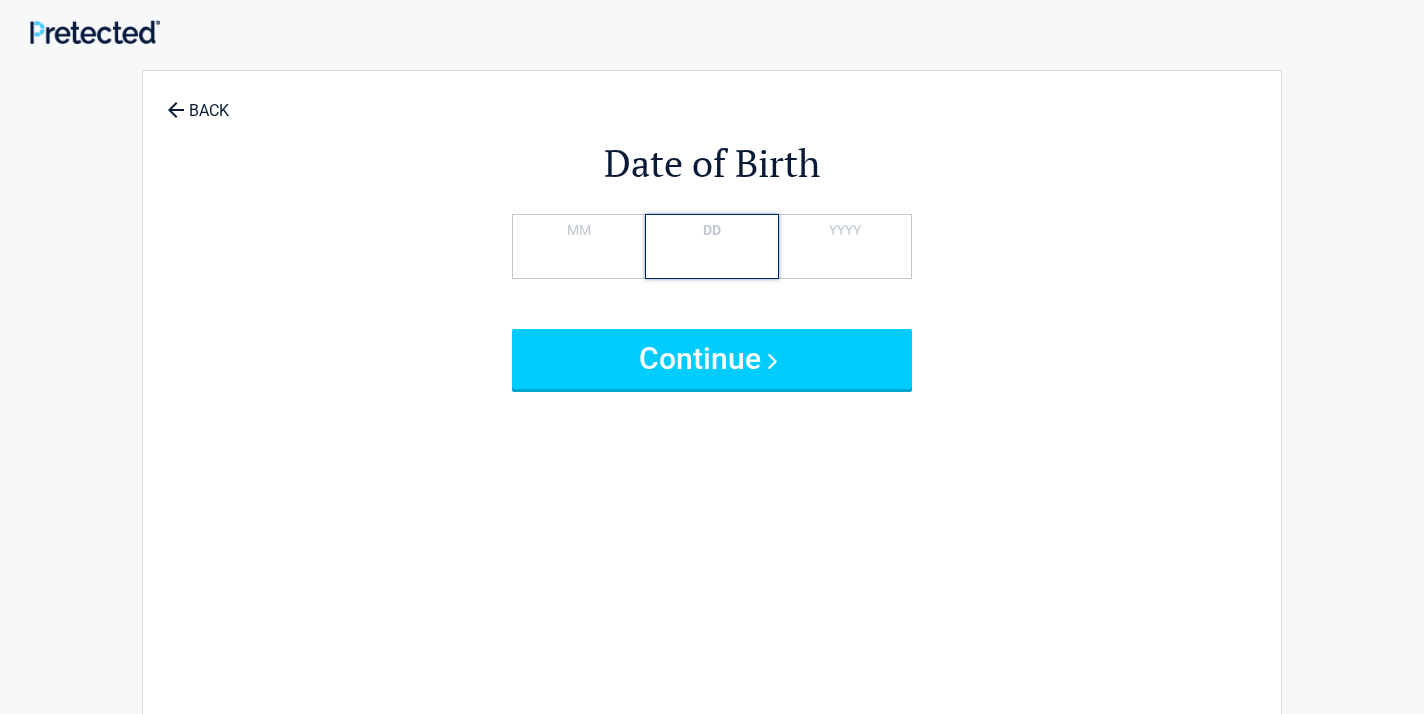 click on "**" at bounding box center (711, 246) 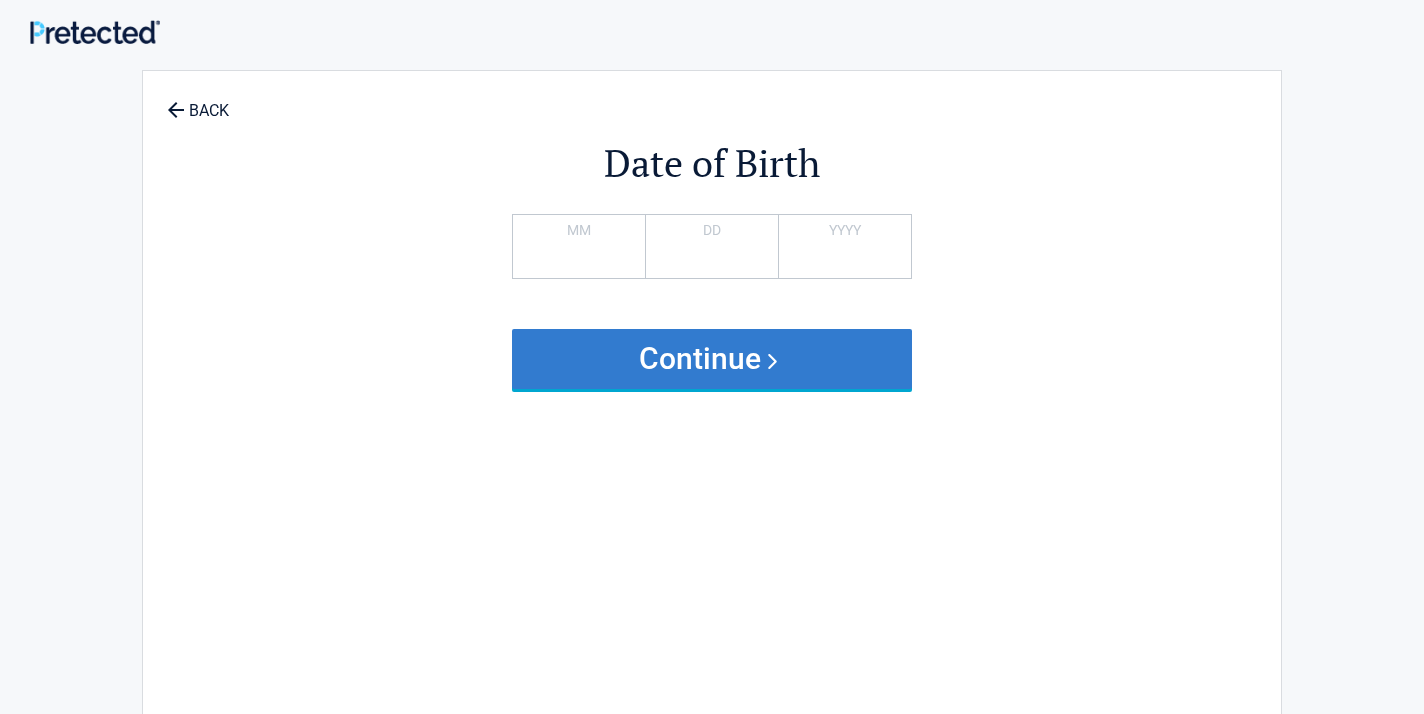 click on "Continue" at bounding box center (712, 359) 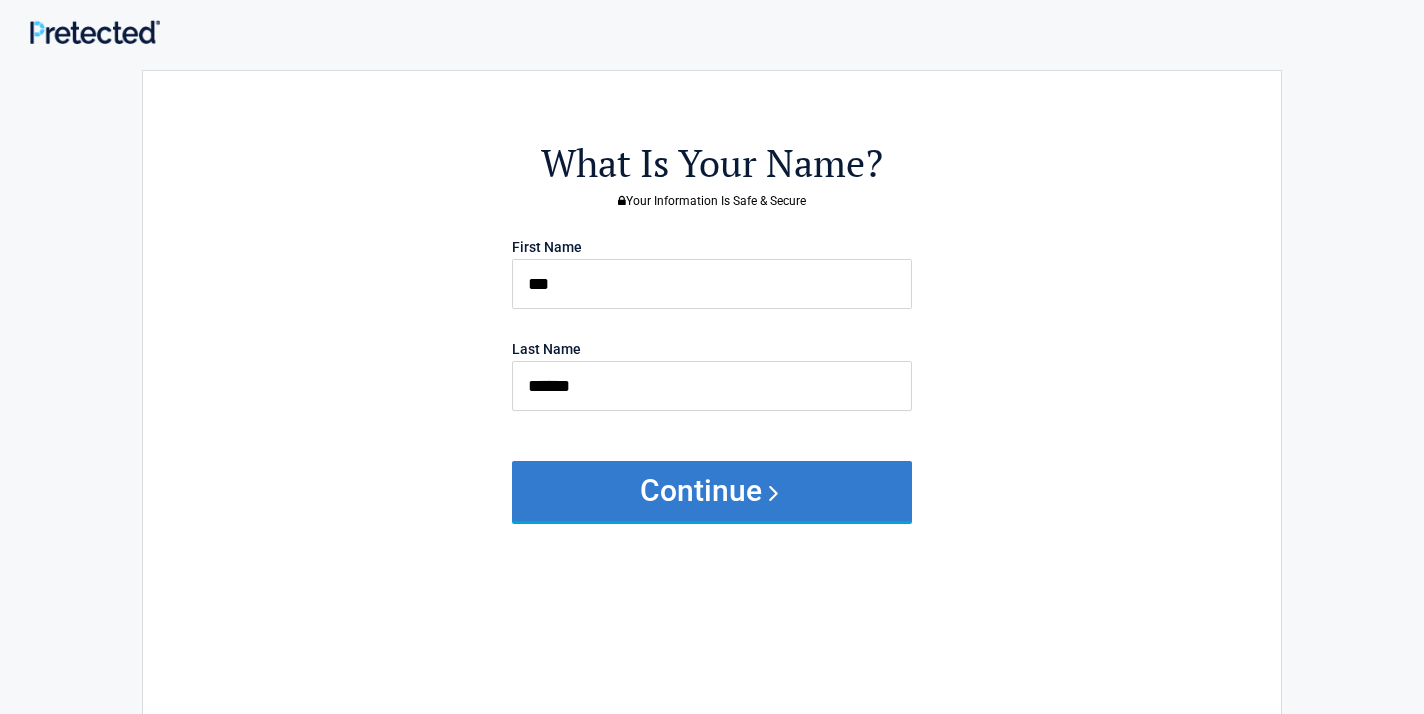 click on "Continue" at bounding box center (712, 491) 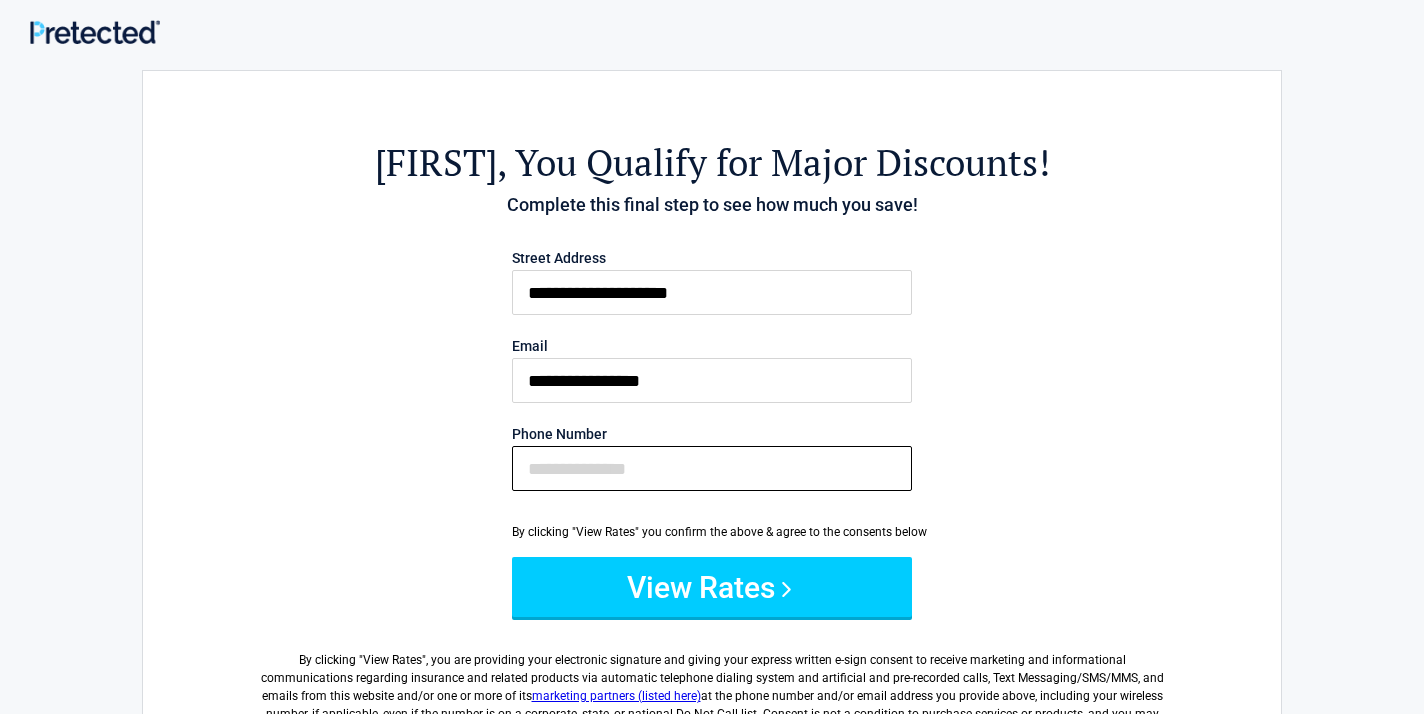 click on "Phone Number" at bounding box center (712, 468) 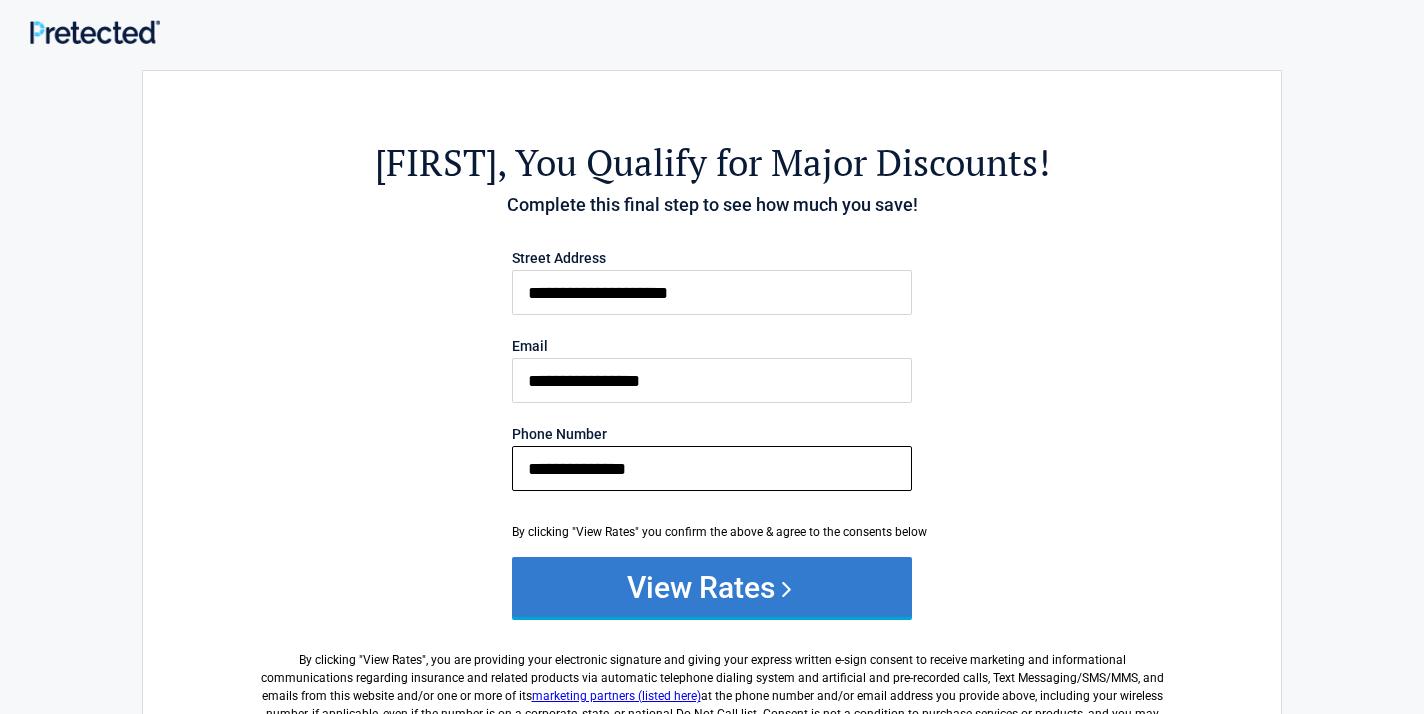 type on "**********" 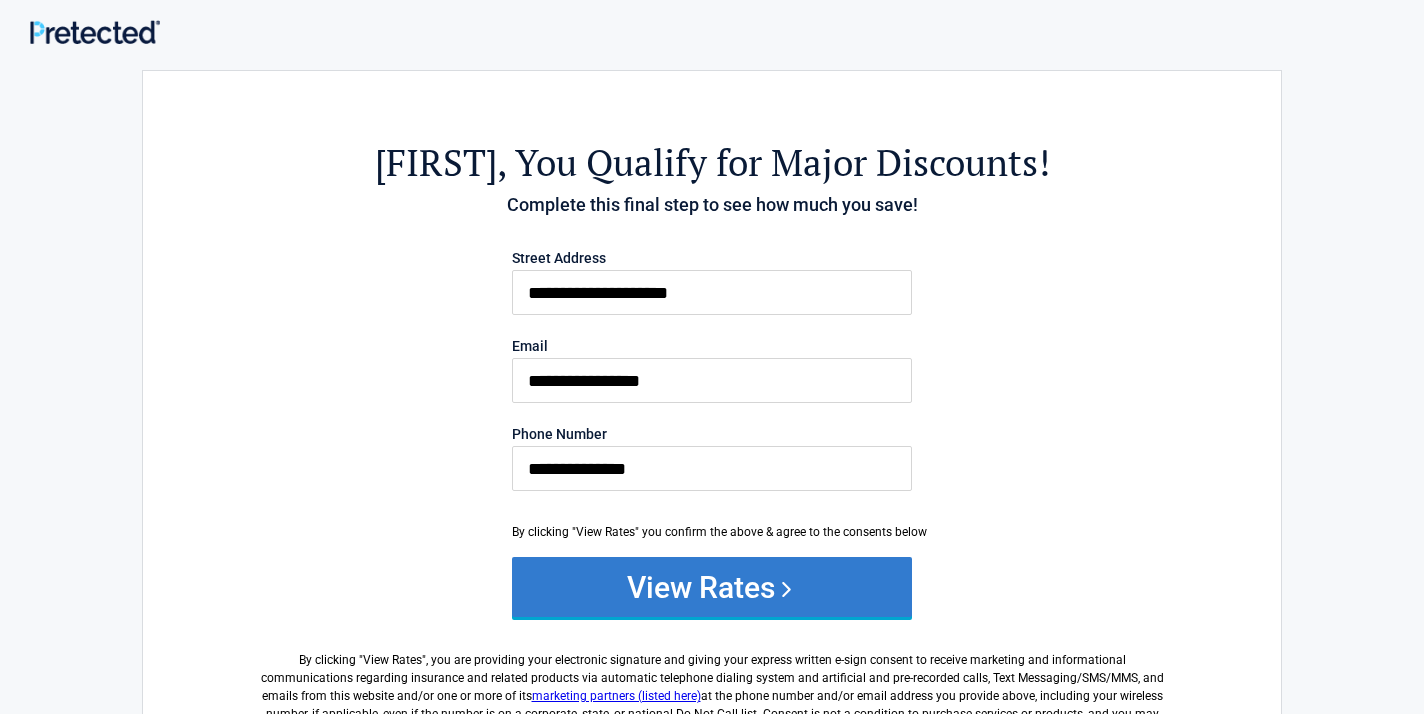 click on "View Rates" at bounding box center (712, 587) 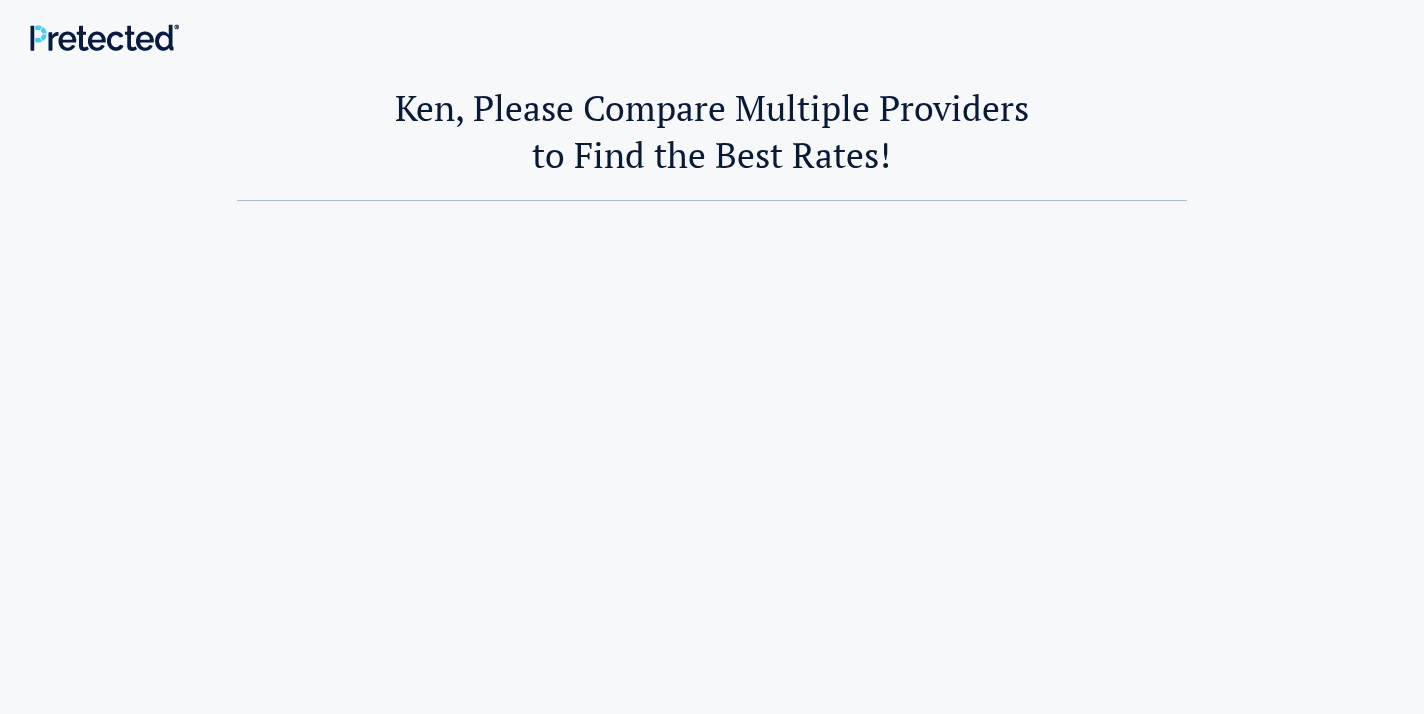scroll, scrollTop: 0, scrollLeft: 0, axis: both 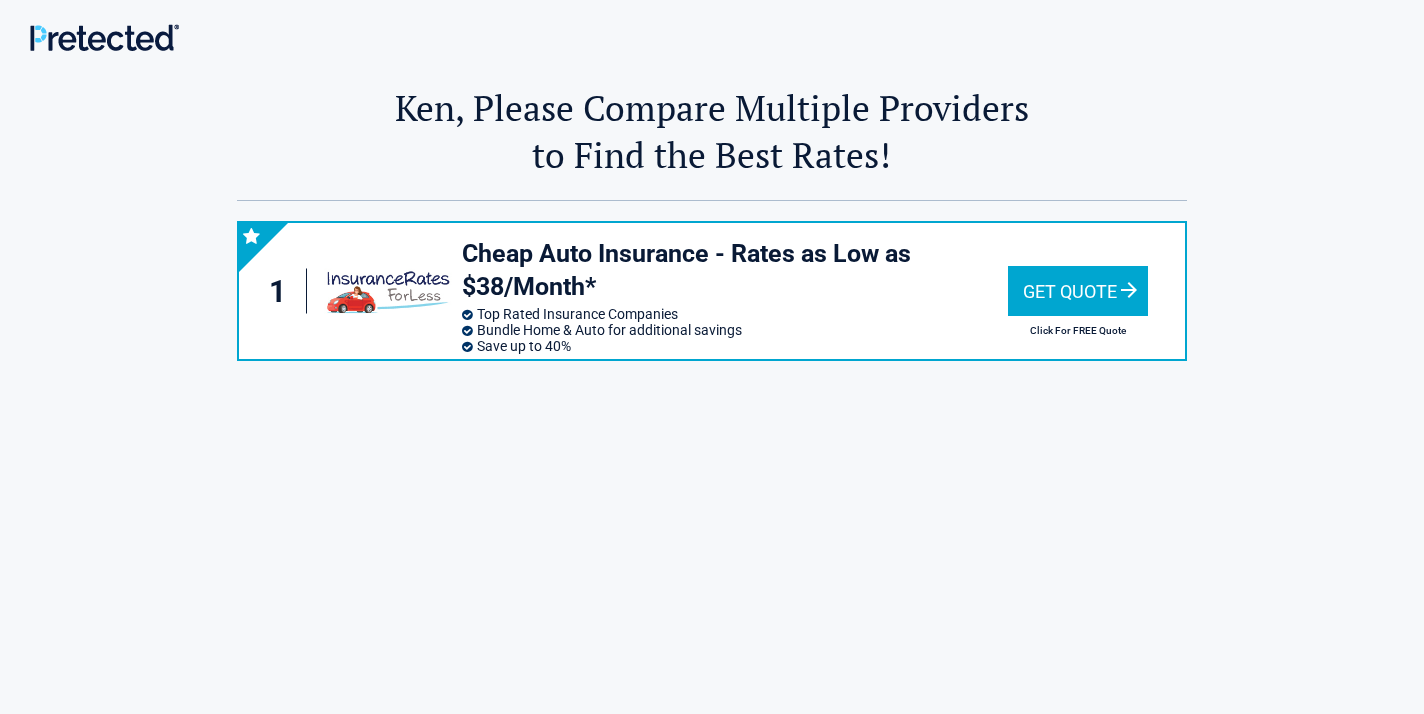 click on "Get Quote" at bounding box center (1078, 291) 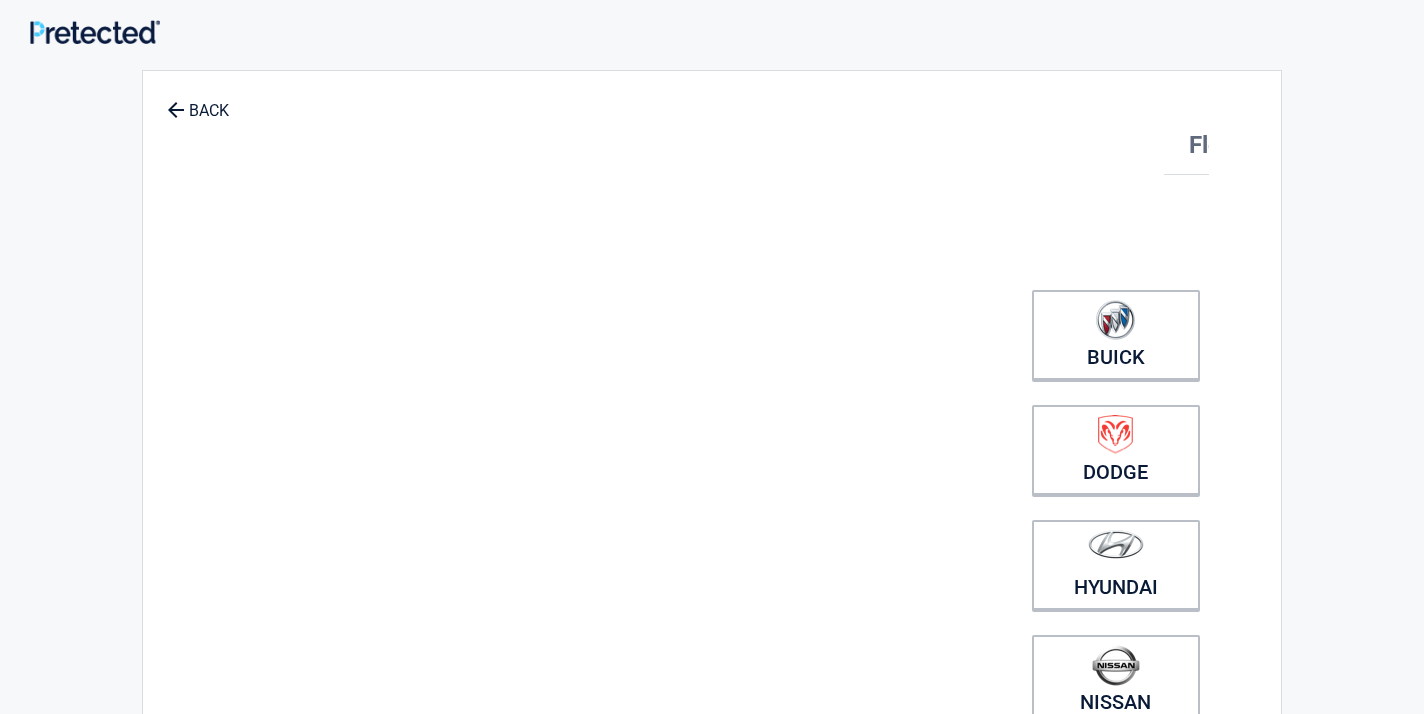 scroll, scrollTop: 0, scrollLeft: 0, axis: both 